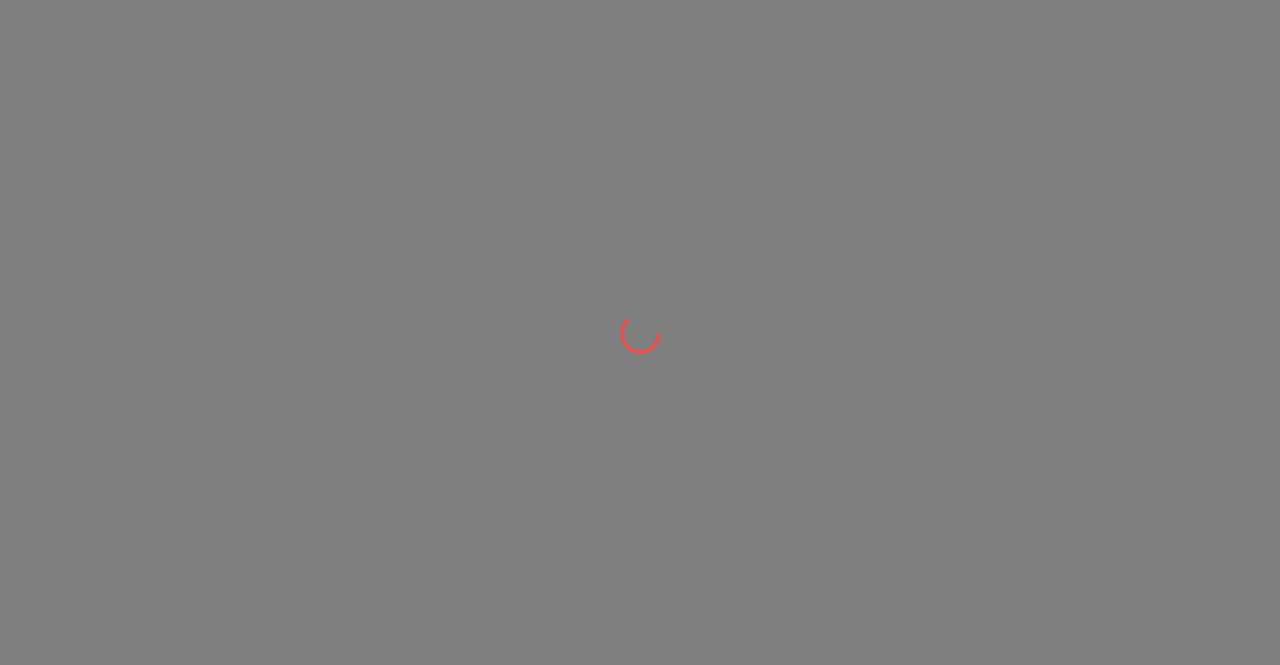 scroll, scrollTop: 0, scrollLeft: 0, axis: both 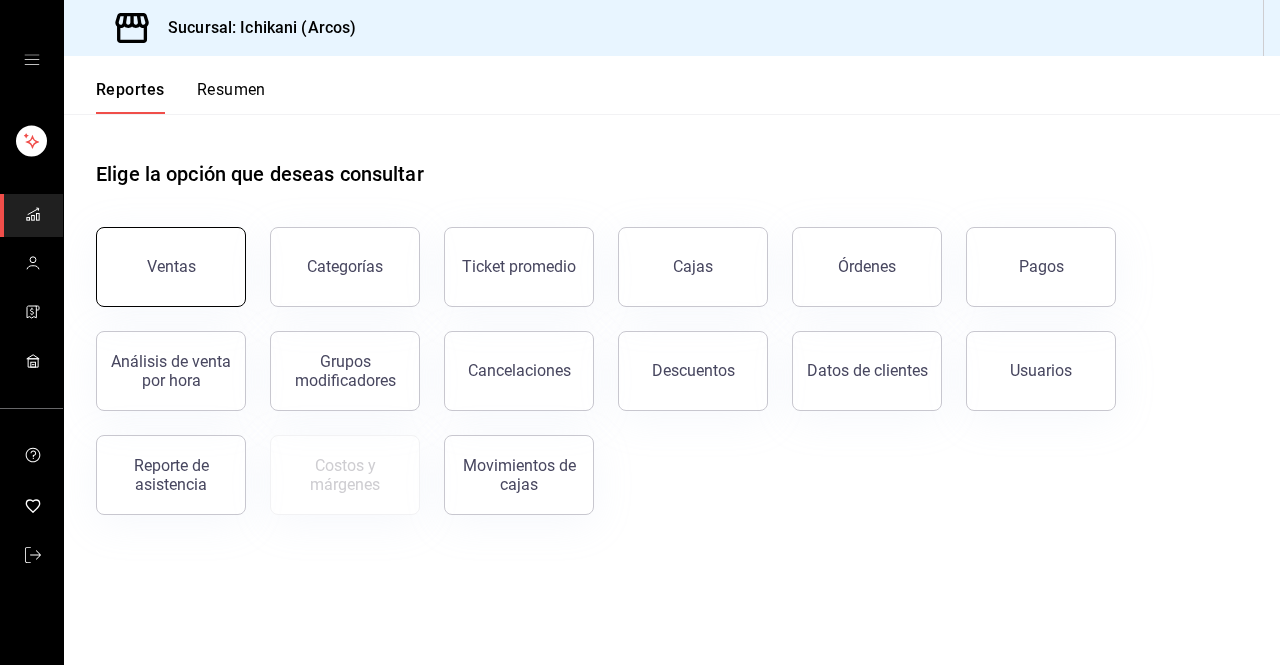 click on "Ventas" at bounding box center [171, 267] 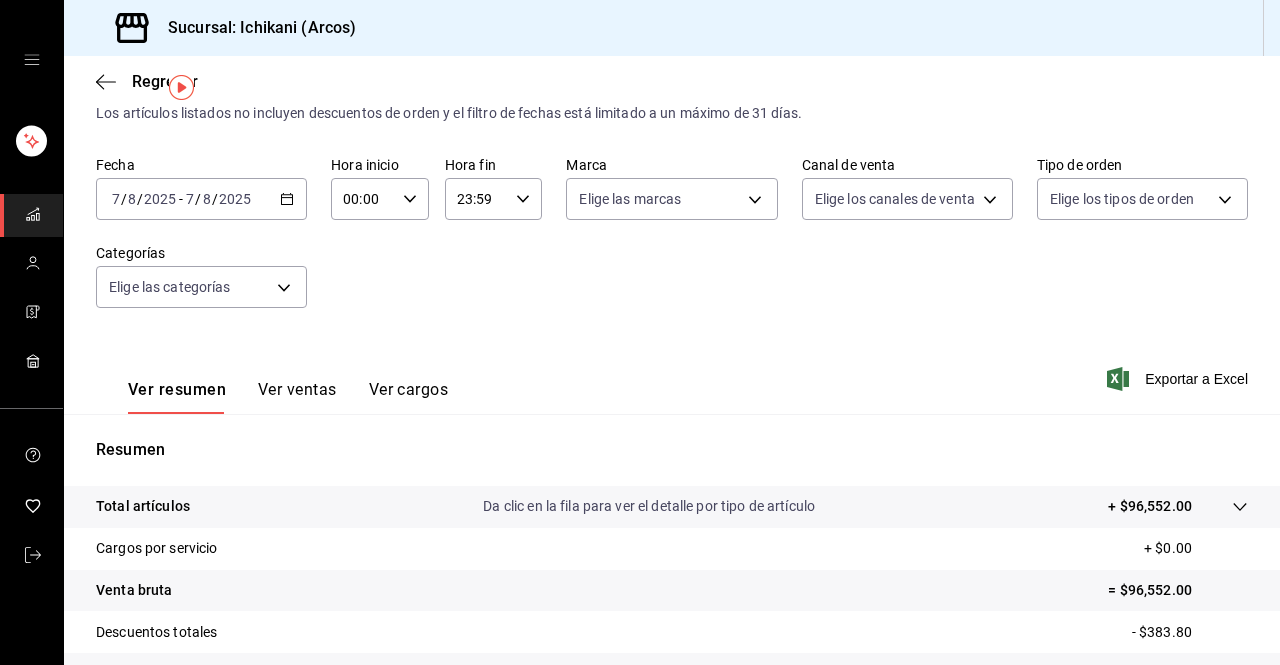 scroll, scrollTop: 50, scrollLeft: 0, axis: vertical 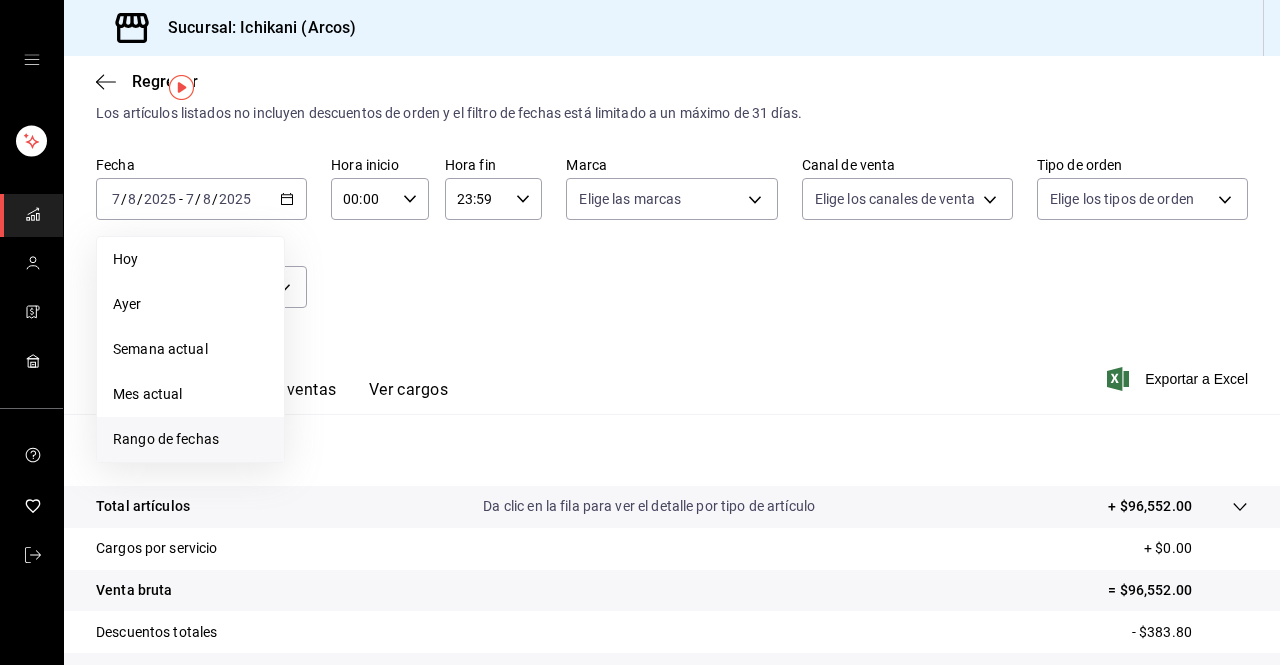 click on "Rango de fechas" at bounding box center (190, 439) 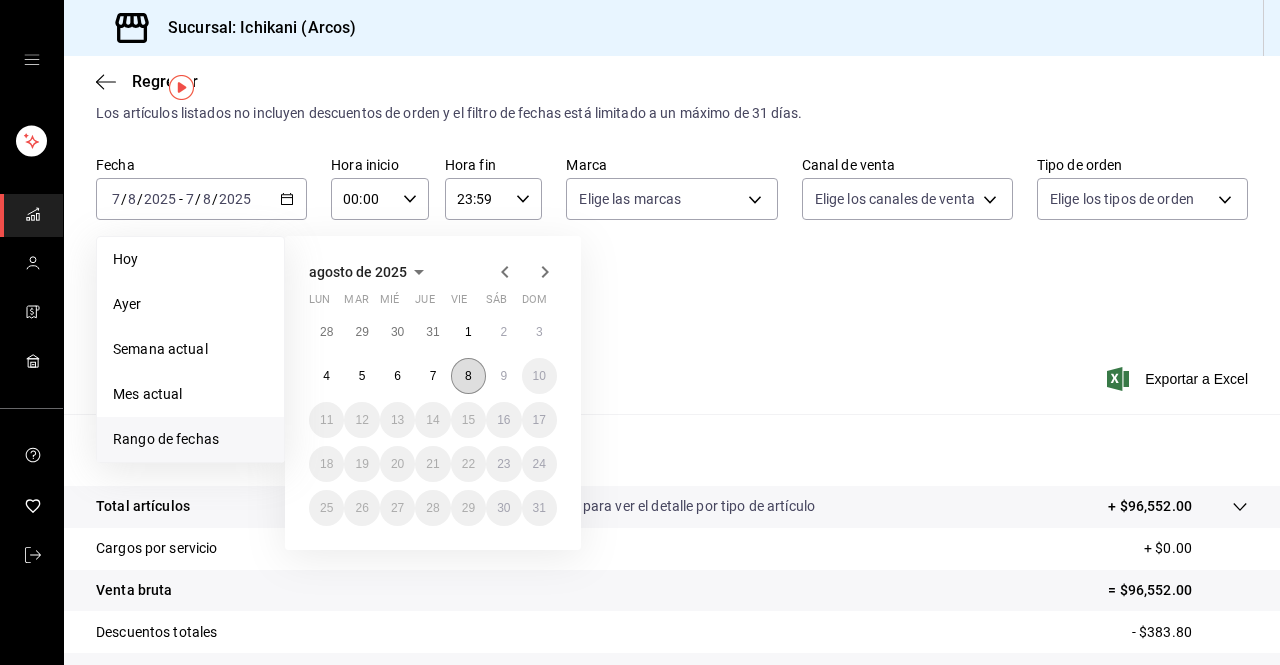 click on "8" at bounding box center (468, 376) 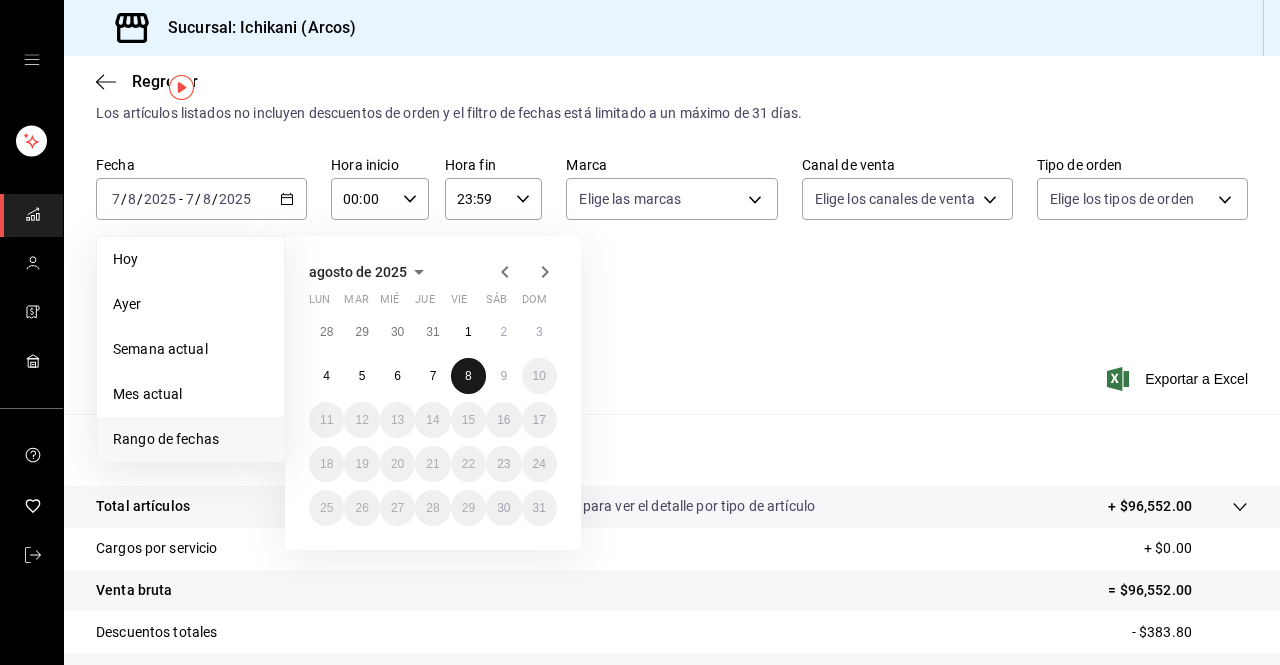 click on "8" at bounding box center [468, 376] 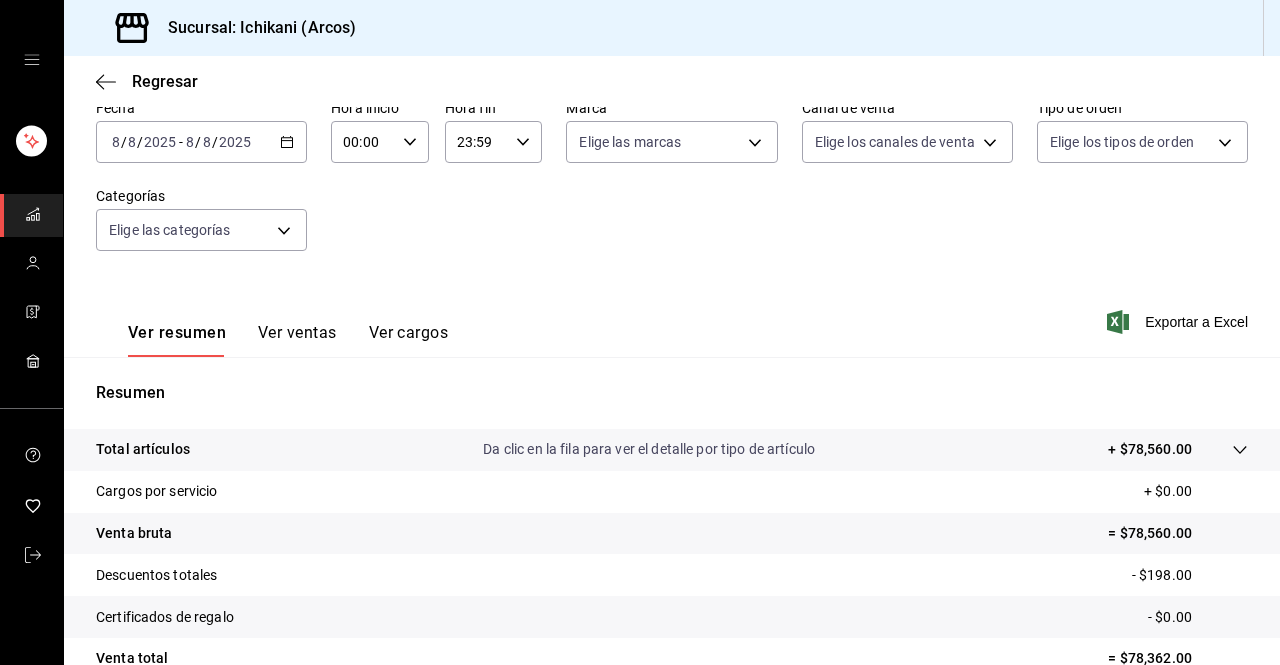 scroll, scrollTop: 106, scrollLeft: 0, axis: vertical 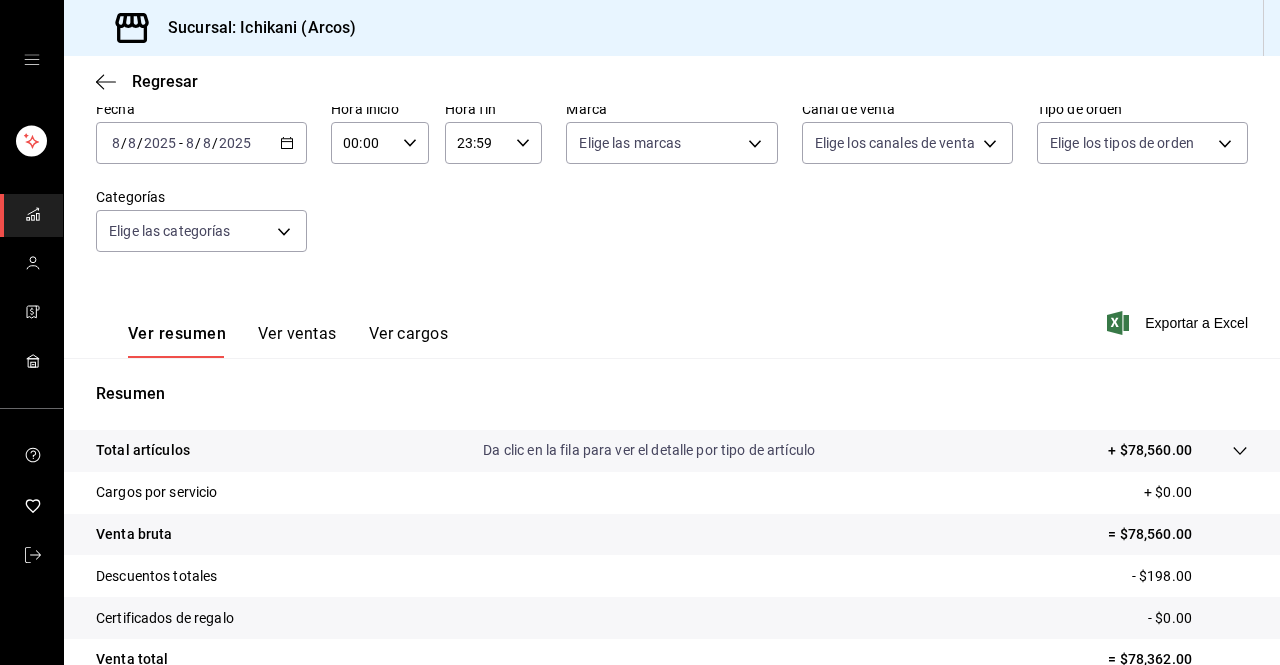 click on "Ver ventas" at bounding box center [297, 341] 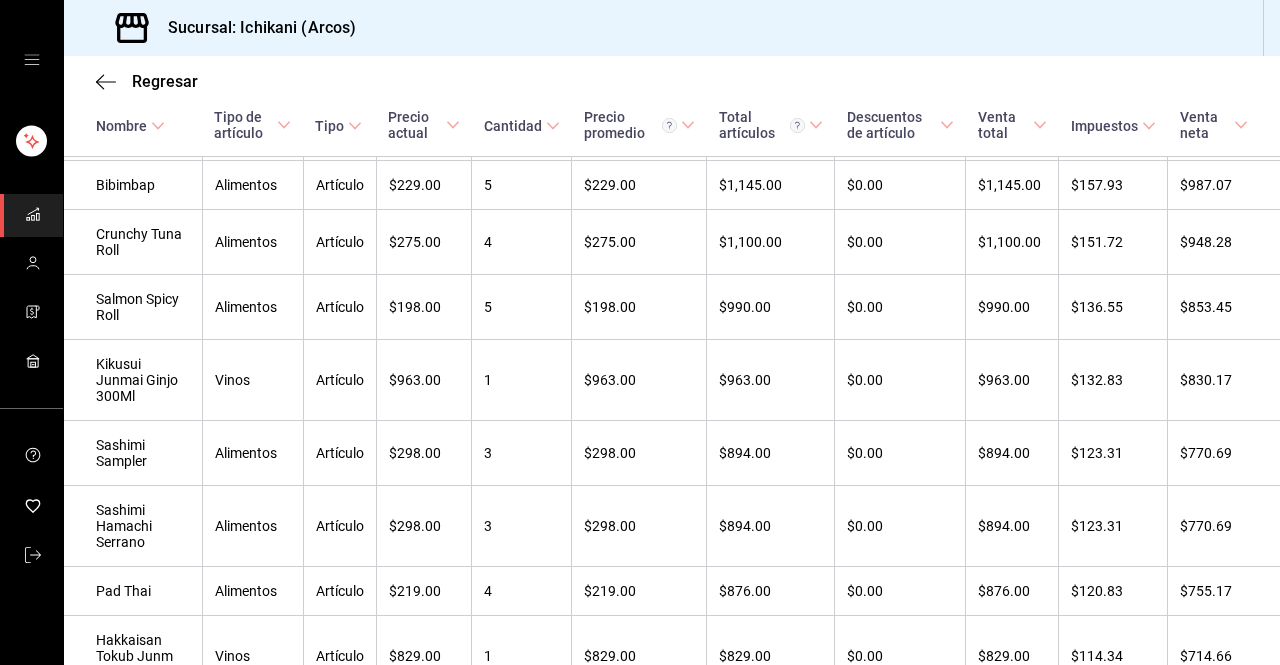 scroll, scrollTop: 2152, scrollLeft: 0, axis: vertical 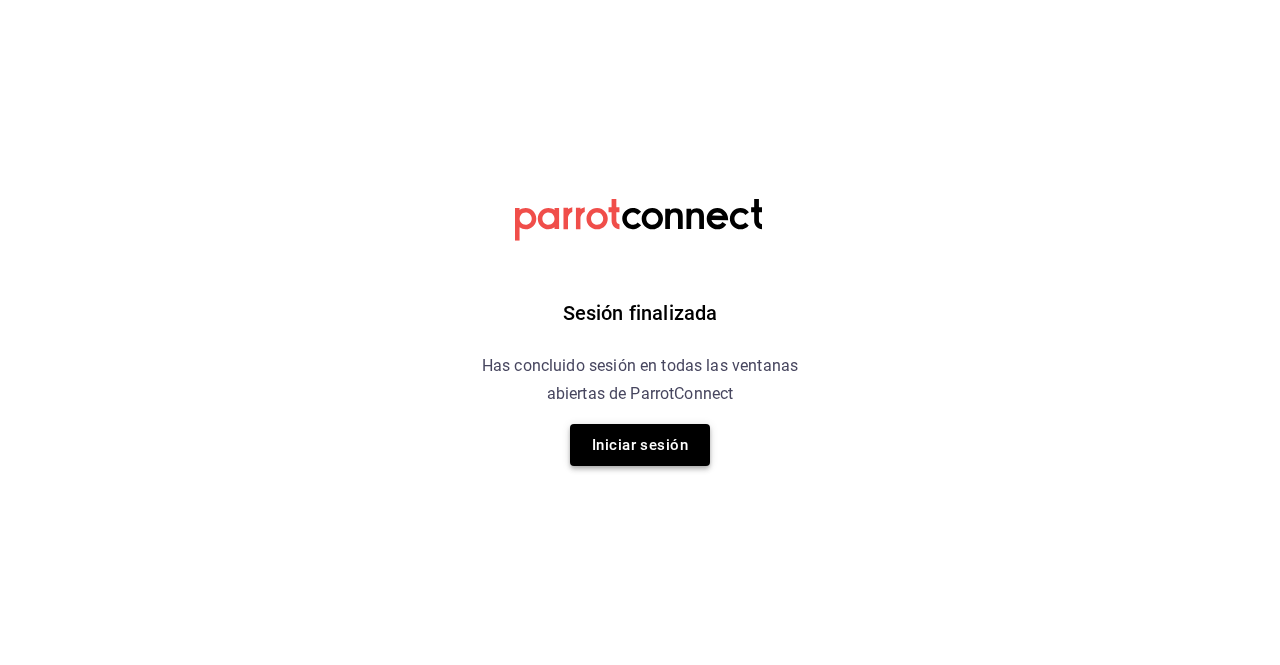 click on "Iniciar sesión" at bounding box center [640, 445] 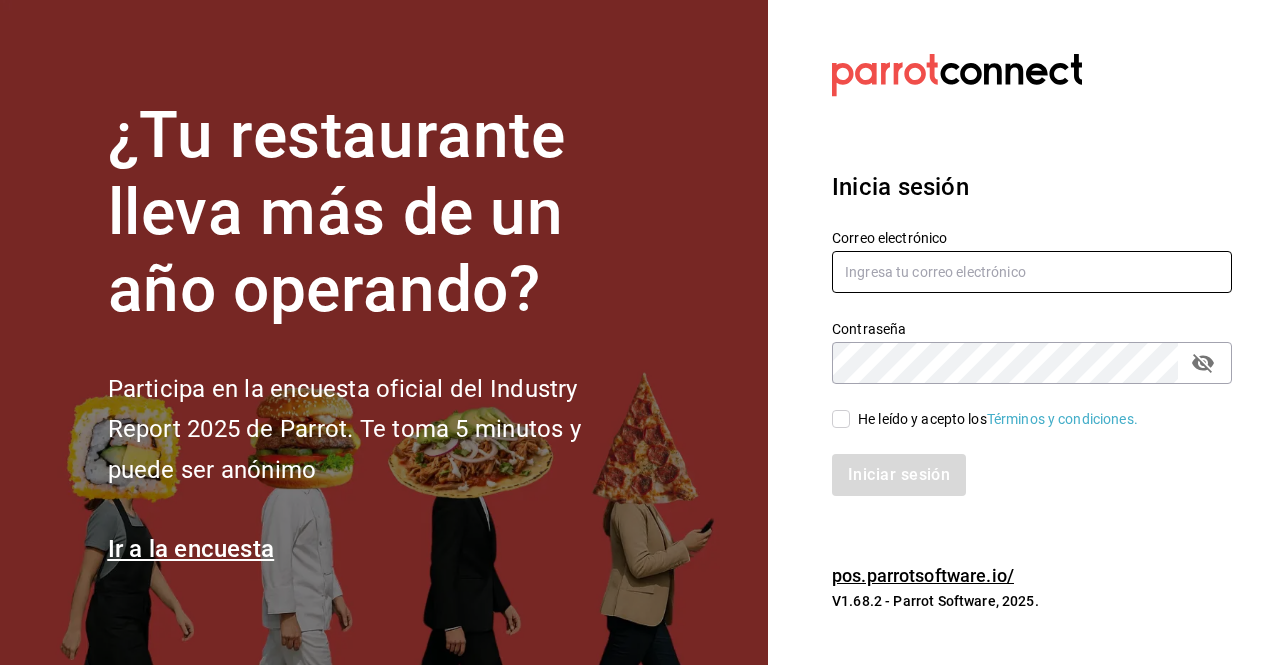 type on "[USERNAME]@[DOMAIN]" 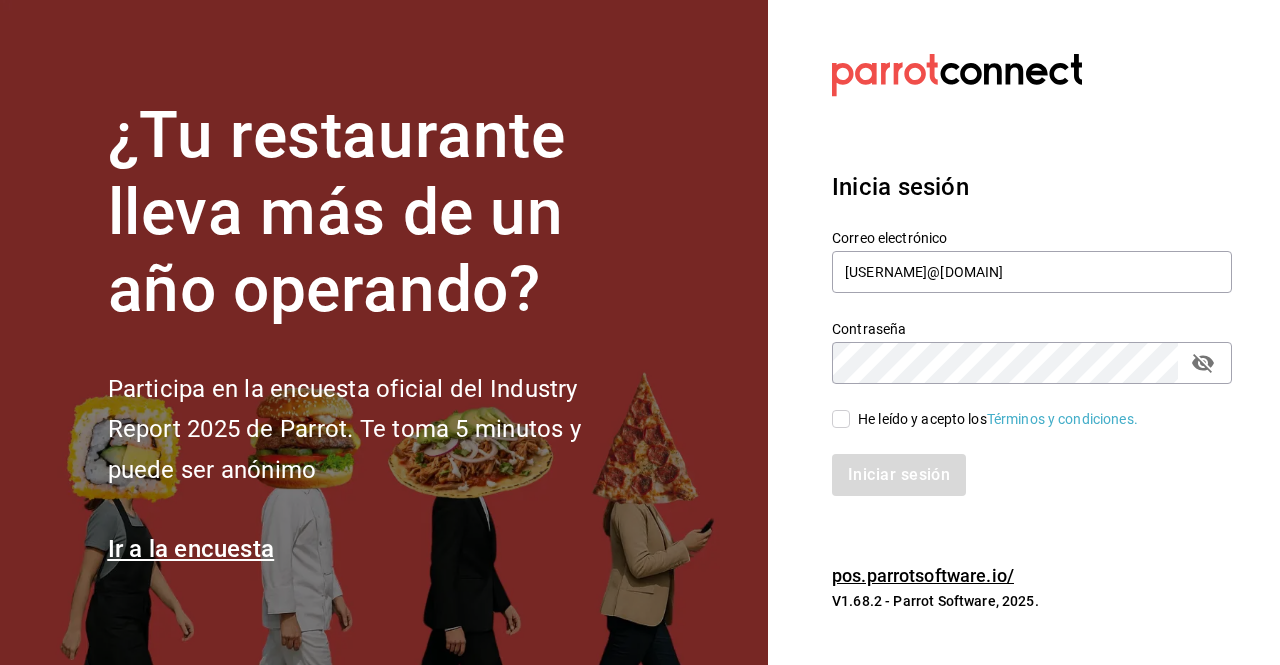 click on "He leído y acepto los  Términos y condiciones." at bounding box center [841, 419] 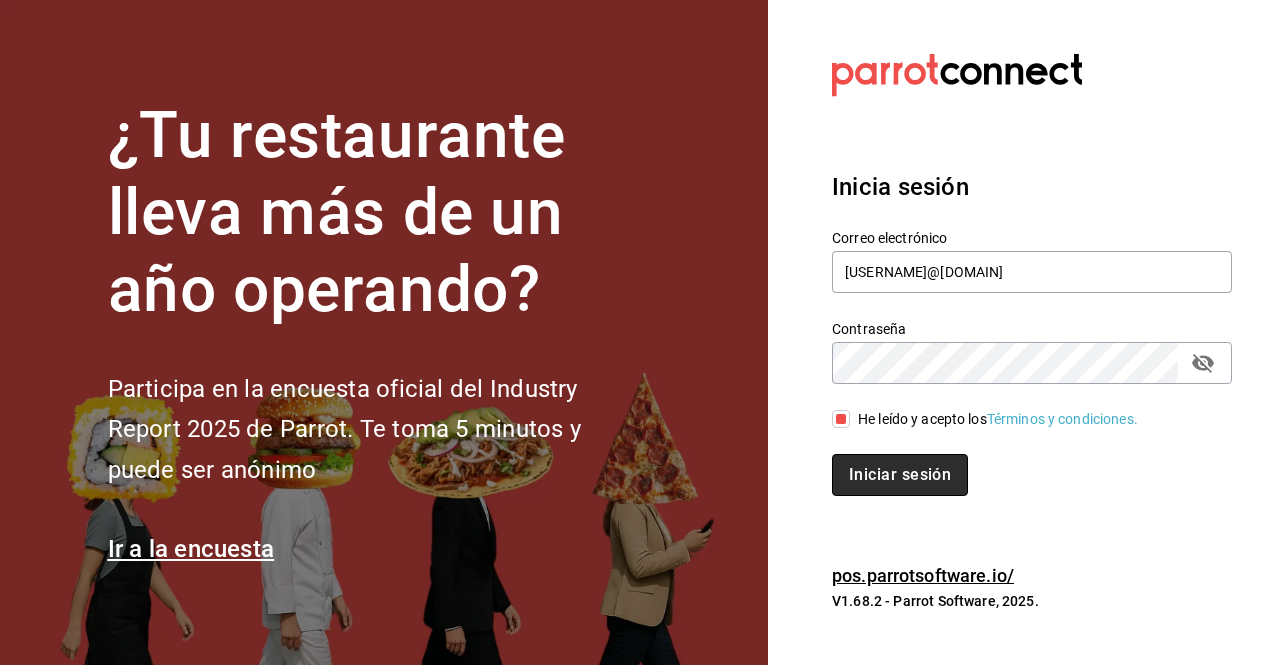 click on "Iniciar sesión" at bounding box center (900, 475) 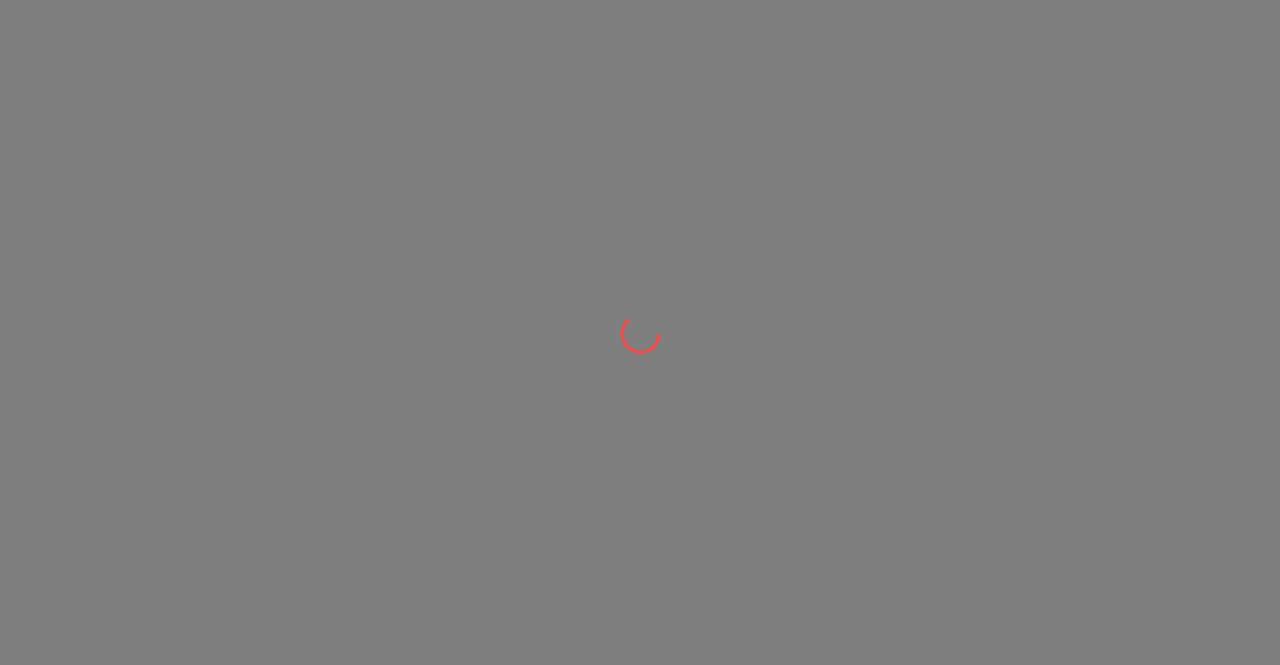 scroll, scrollTop: 0, scrollLeft: 0, axis: both 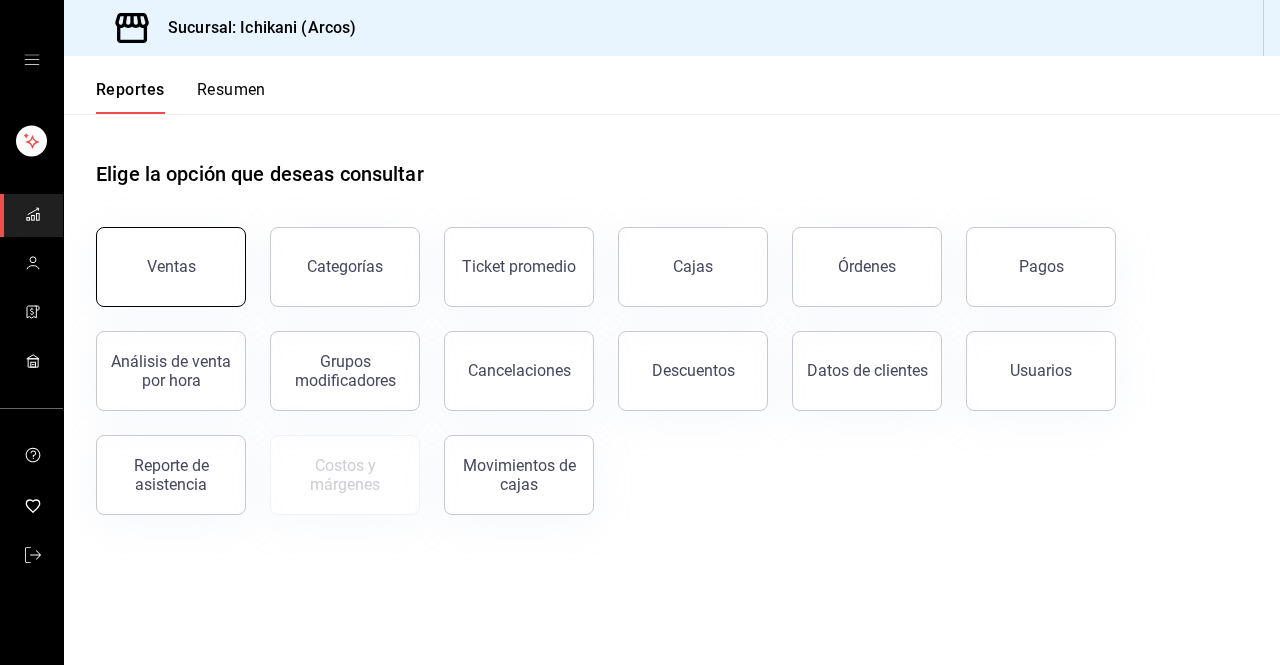 click on "Ventas" at bounding box center [171, 267] 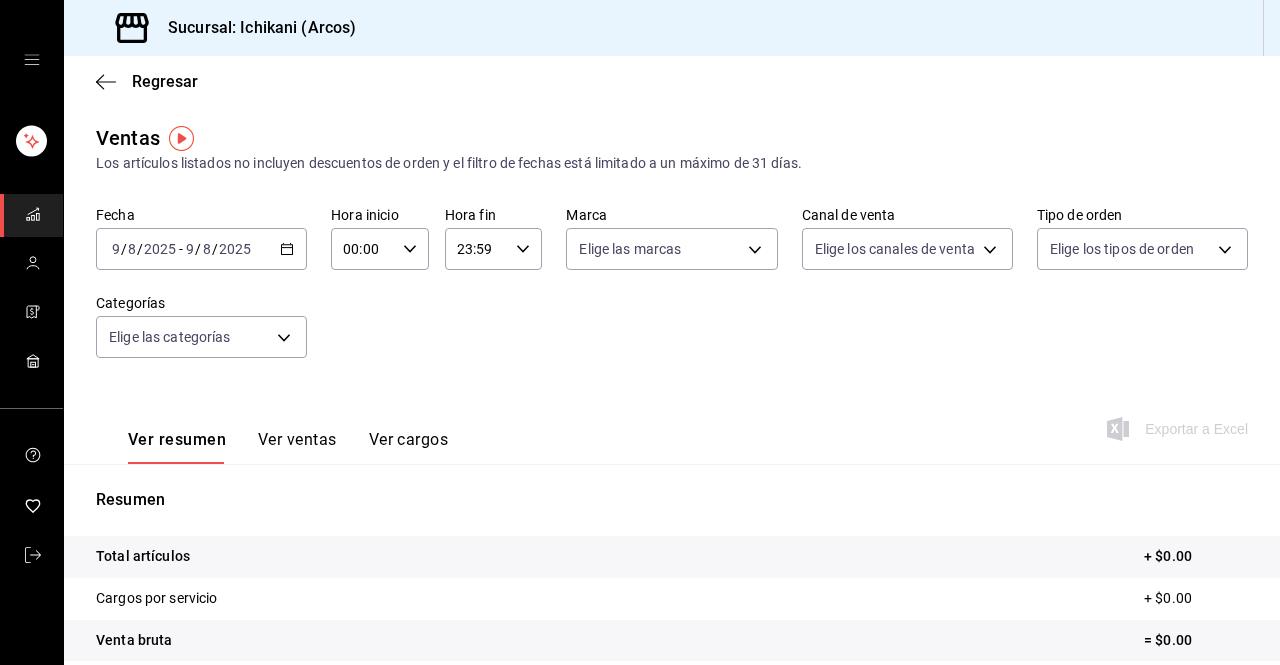 click 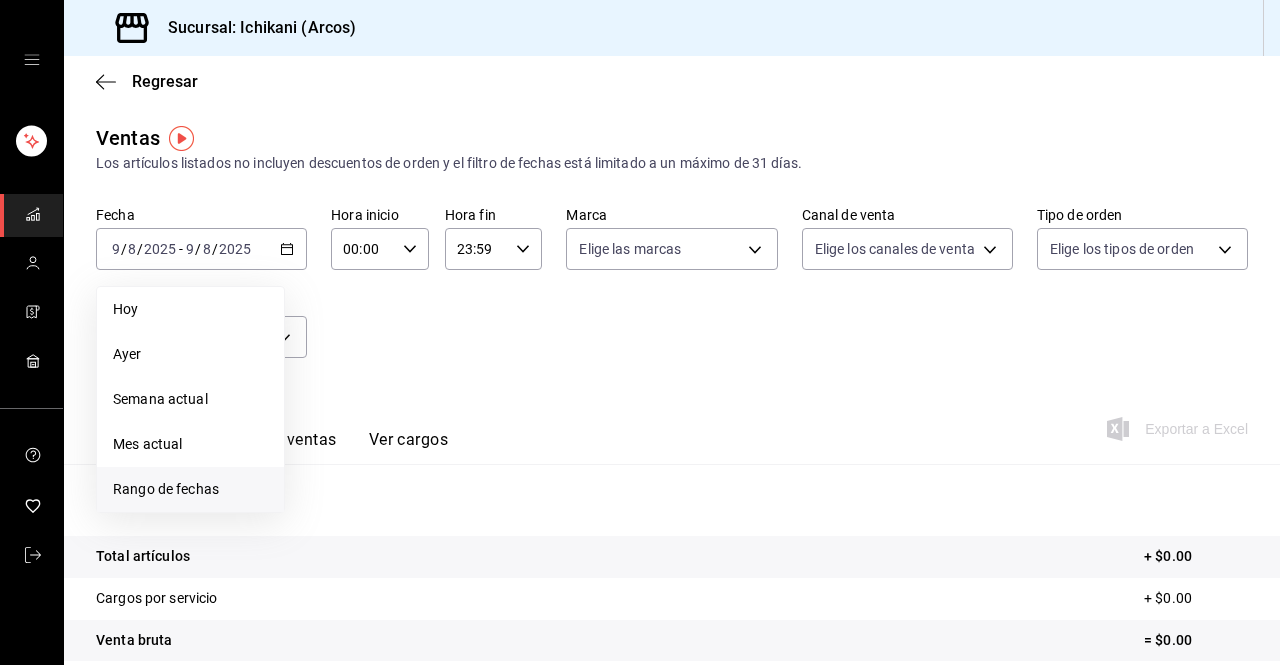click on "Rango de fechas" at bounding box center (190, 489) 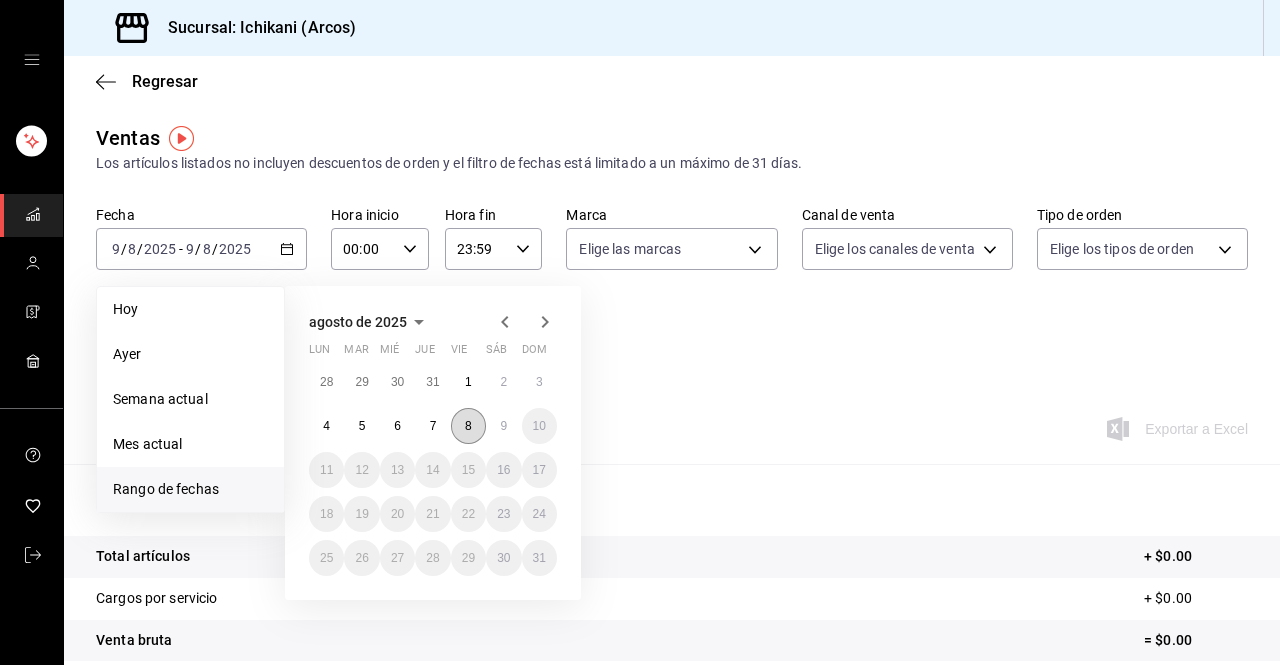 click on "8" at bounding box center [468, 426] 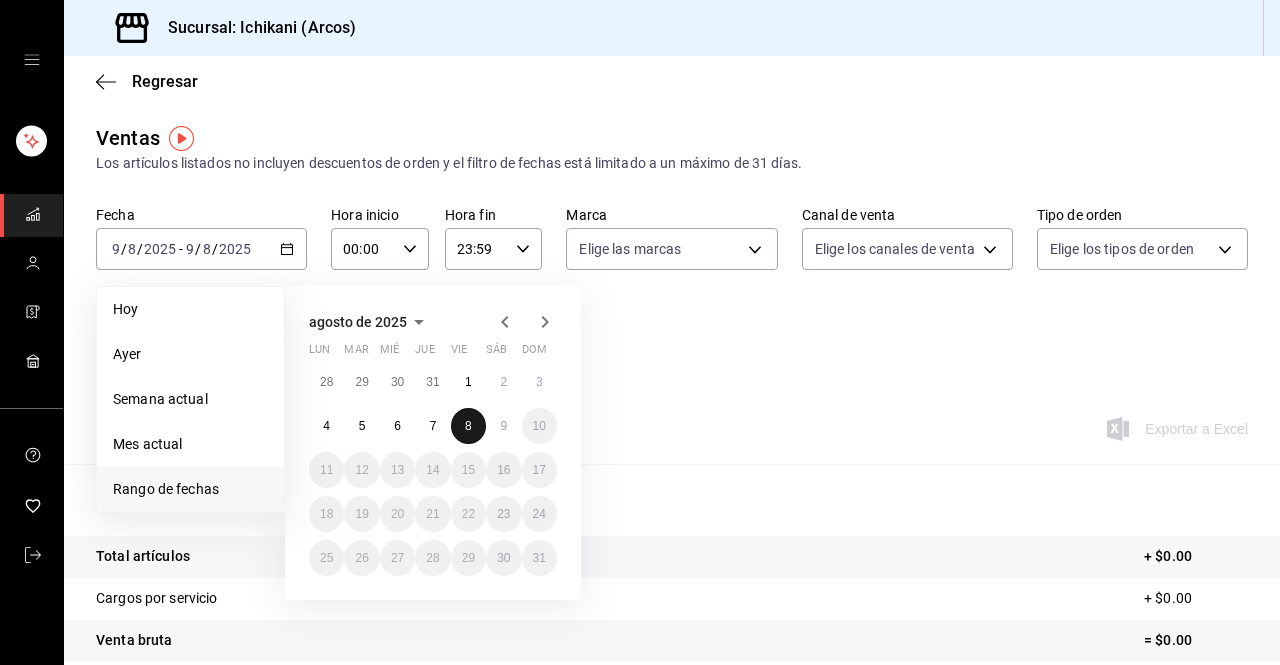 click on "8" at bounding box center [468, 426] 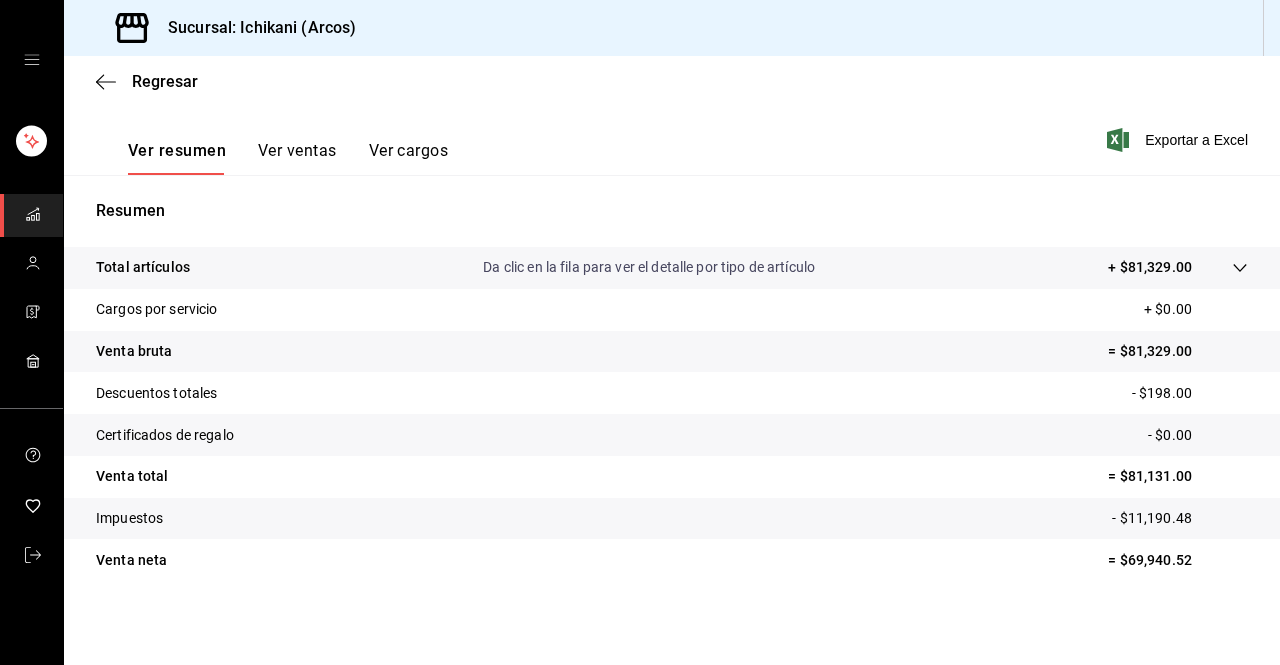 scroll, scrollTop: 293, scrollLeft: 0, axis: vertical 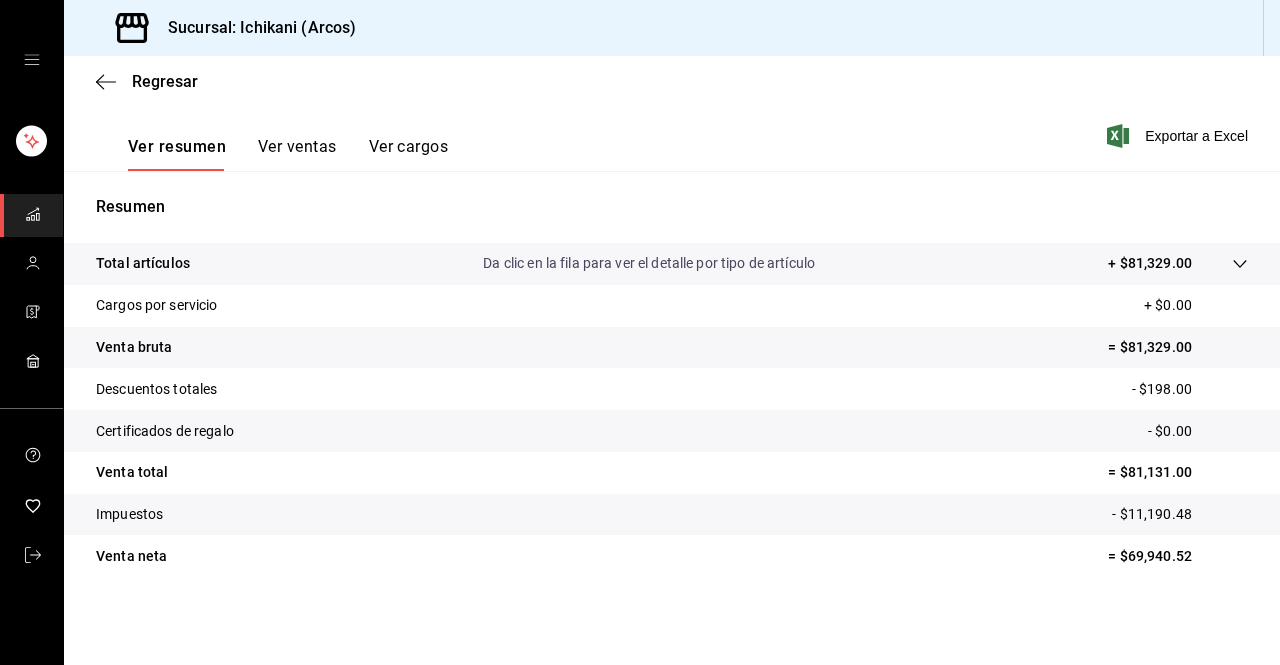 click 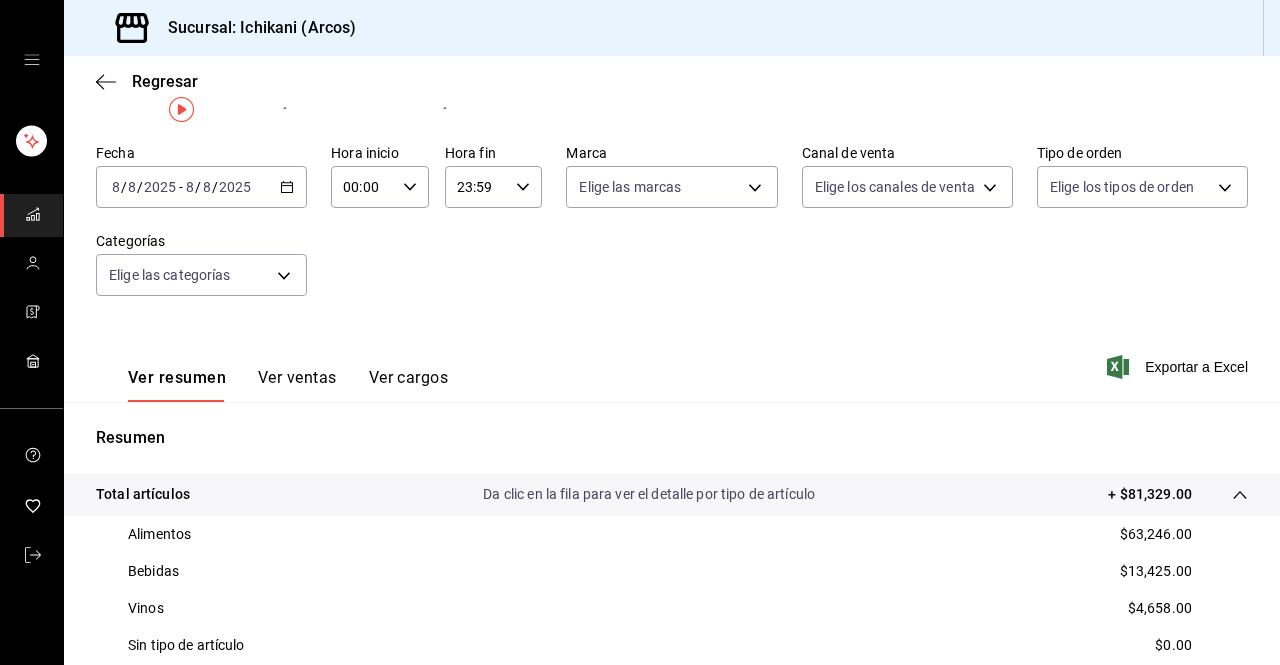 scroll, scrollTop: 0, scrollLeft: 0, axis: both 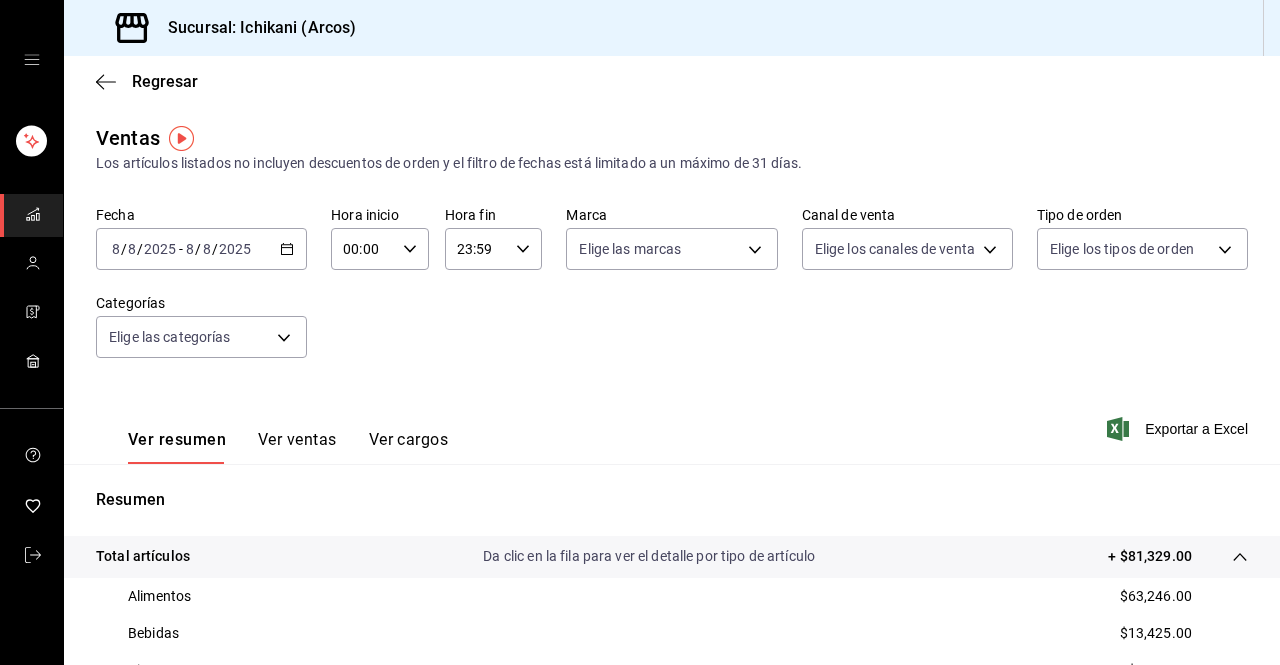 click on "Ver ventas" at bounding box center (297, 447) 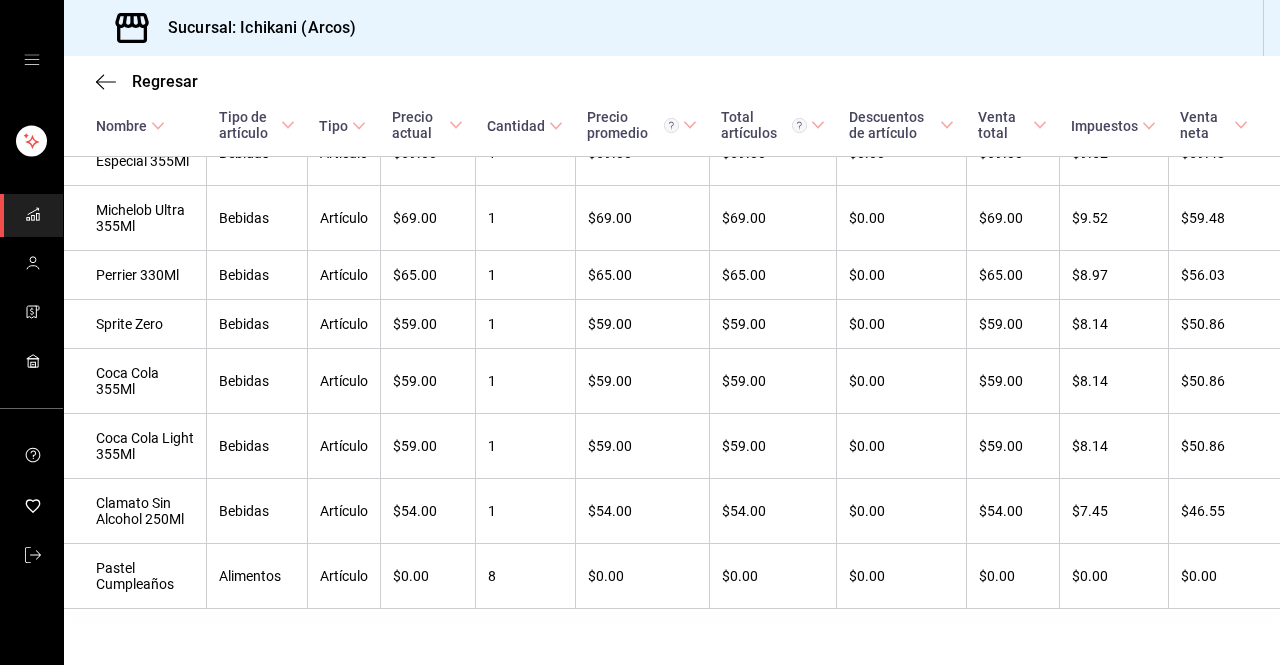 scroll, scrollTop: 5973, scrollLeft: 0, axis: vertical 